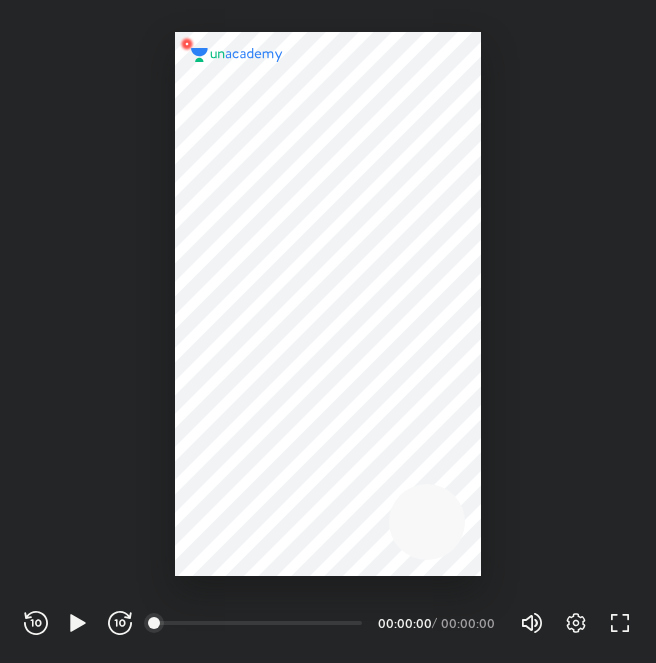 scroll, scrollTop: 0, scrollLeft: 0, axis: both 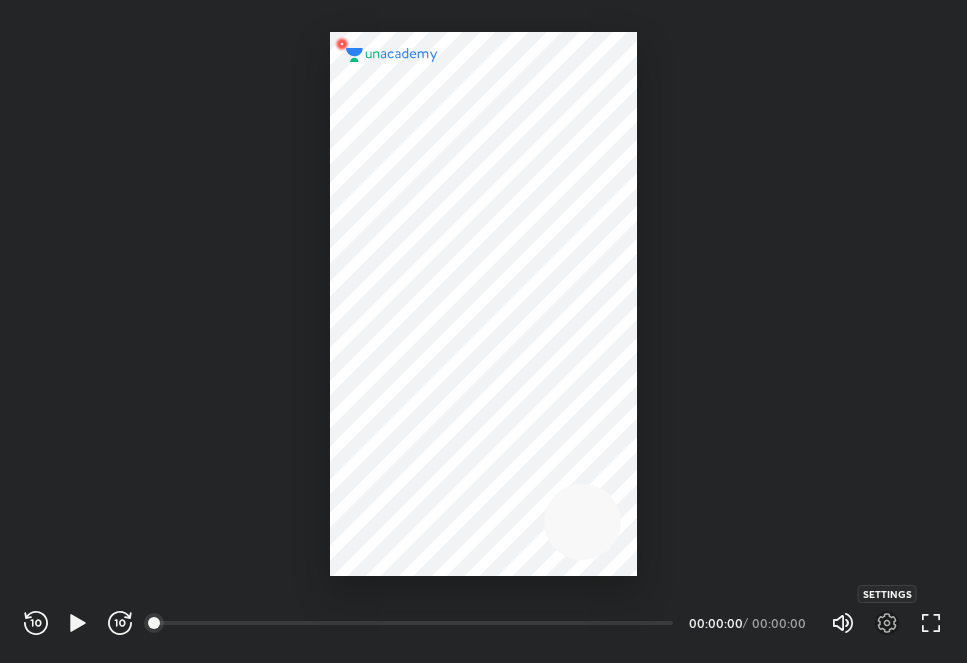 click 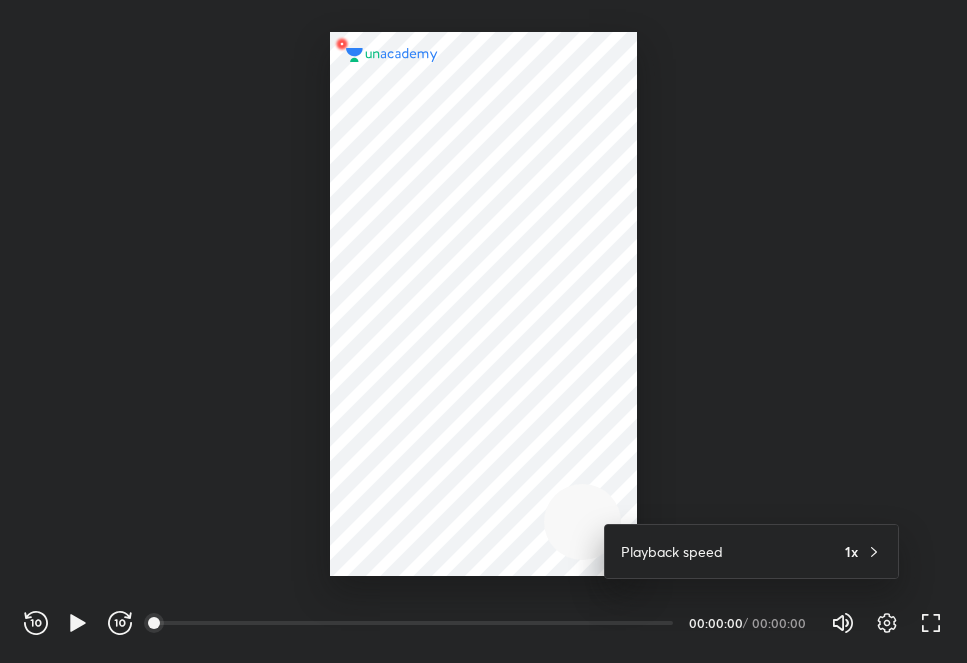 click at bounding box center [483, 331] 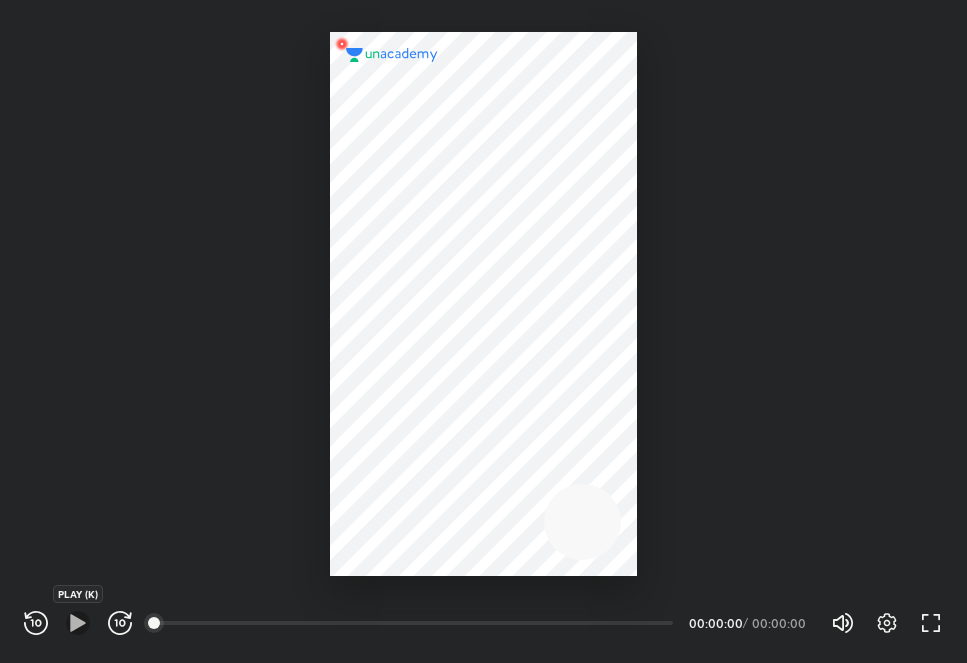 click 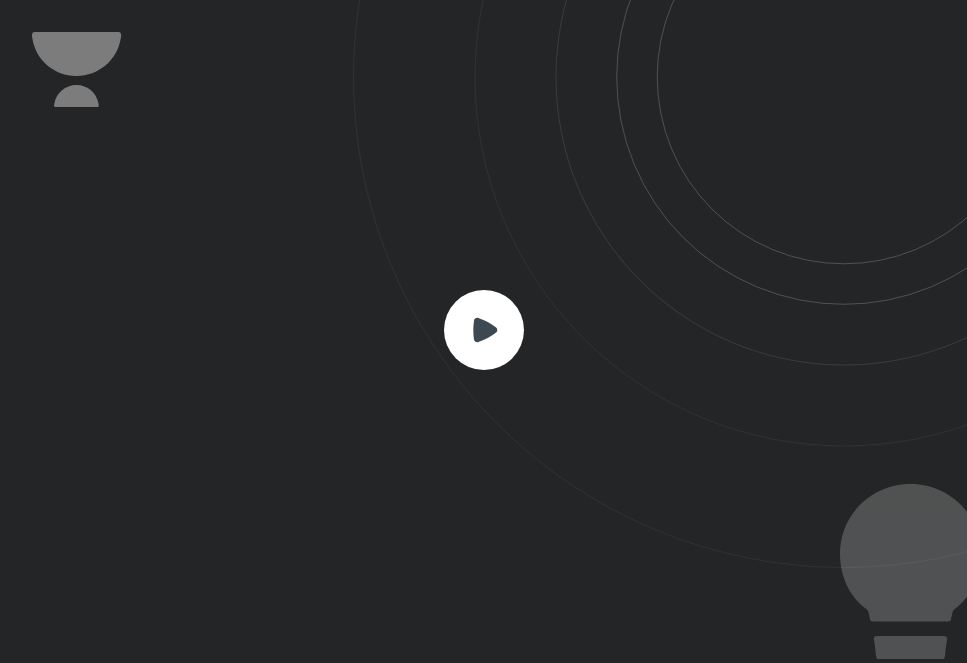 click 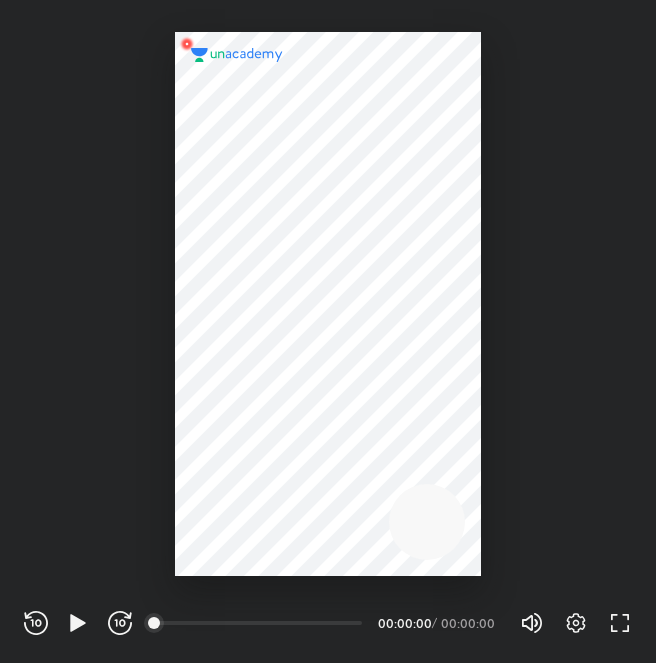 scroll, scrollTop: 0, scrollLeft: 0, axis: both 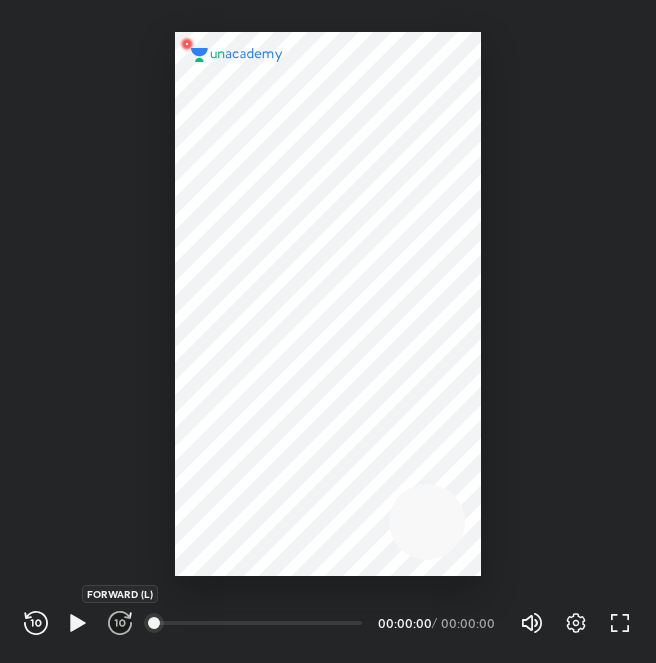 click 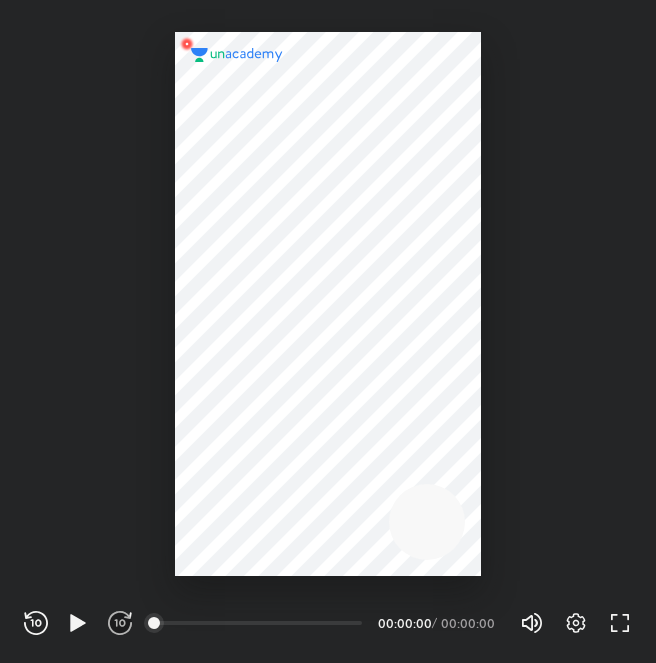 click 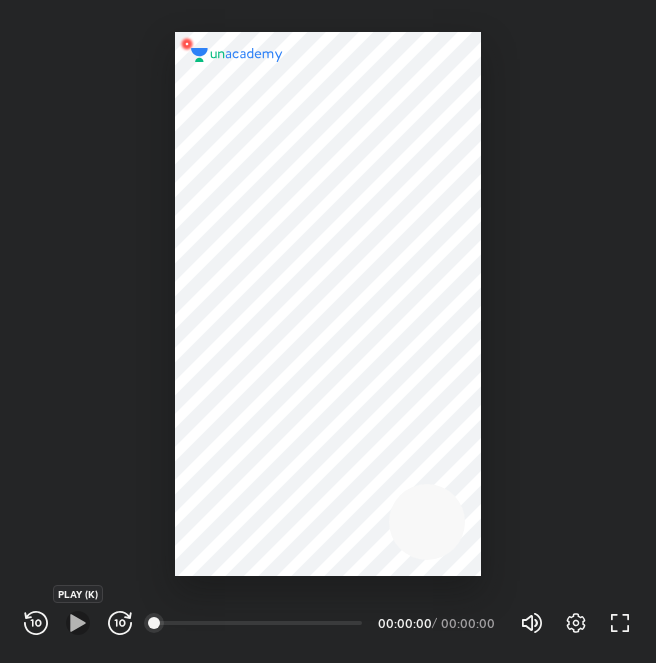click 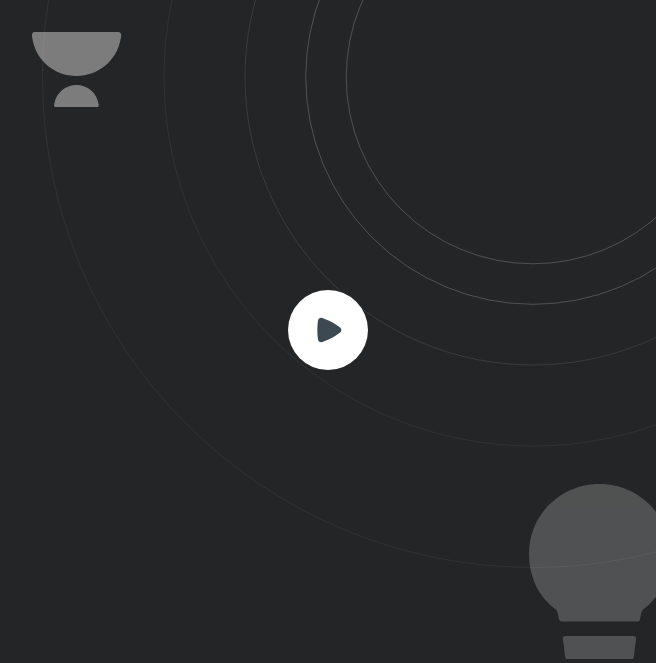 click 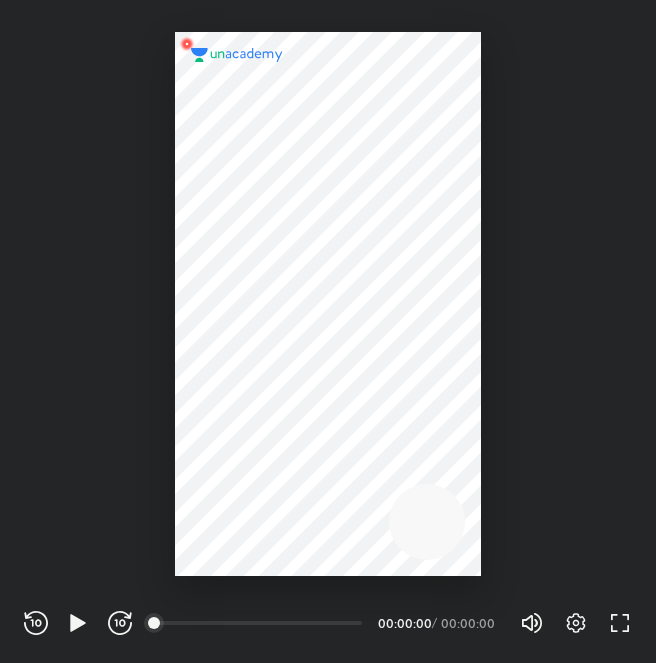 scroll, scrollTop: 99336, scrollLeft: 99344, axis: both 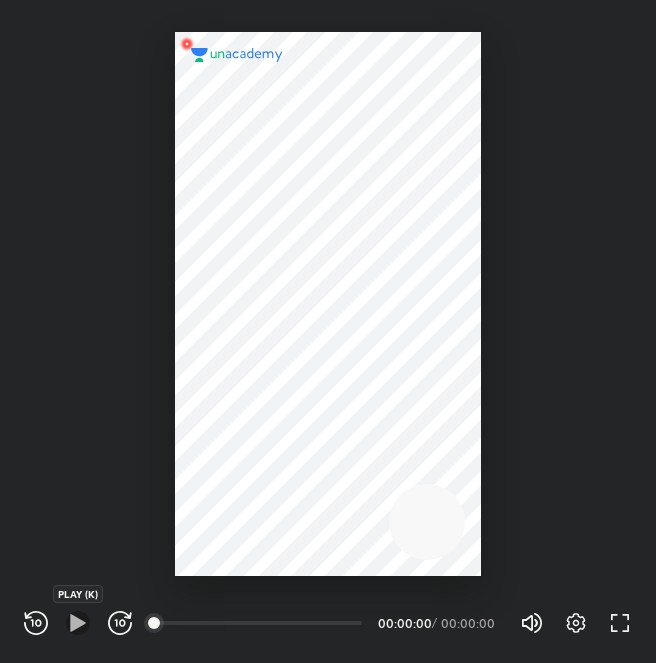 click 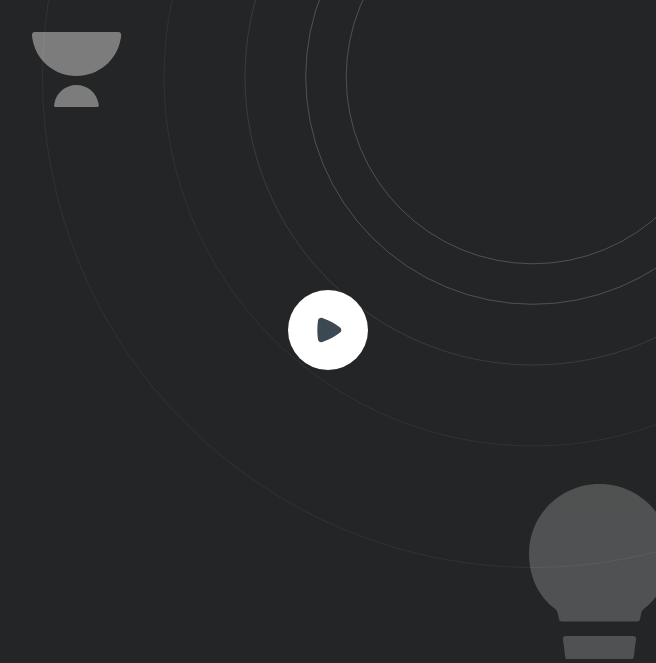 click 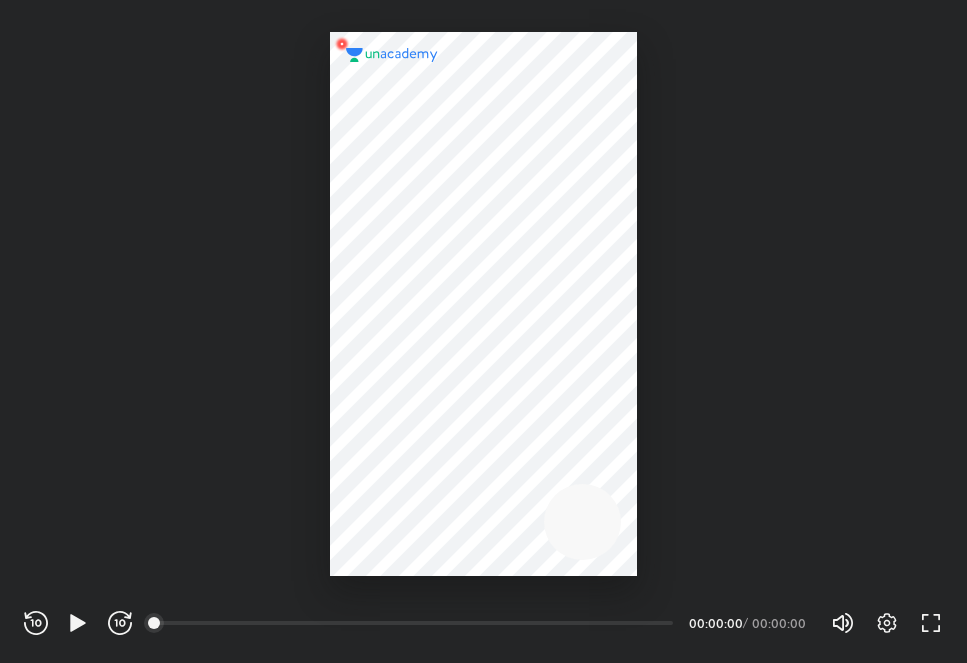 scroll, scrollTop: 0, scrollLeft: 0, axis: both 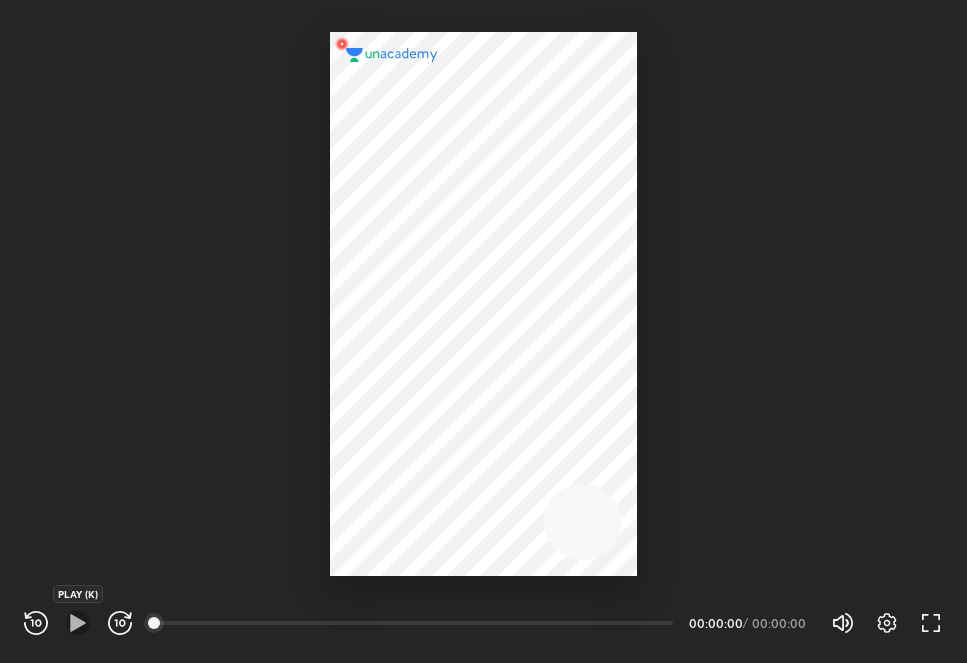 click 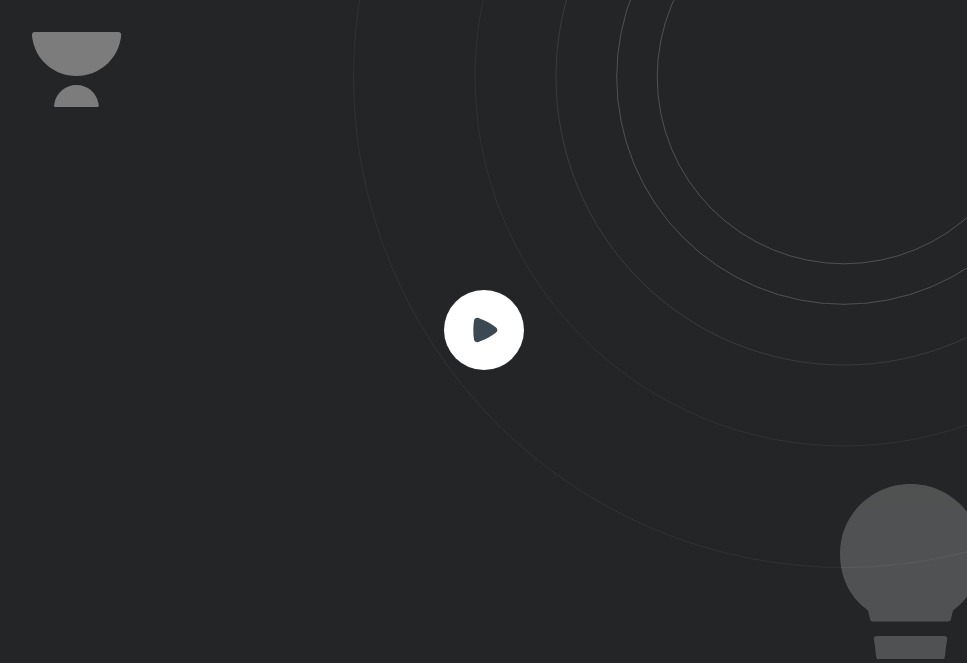 click 